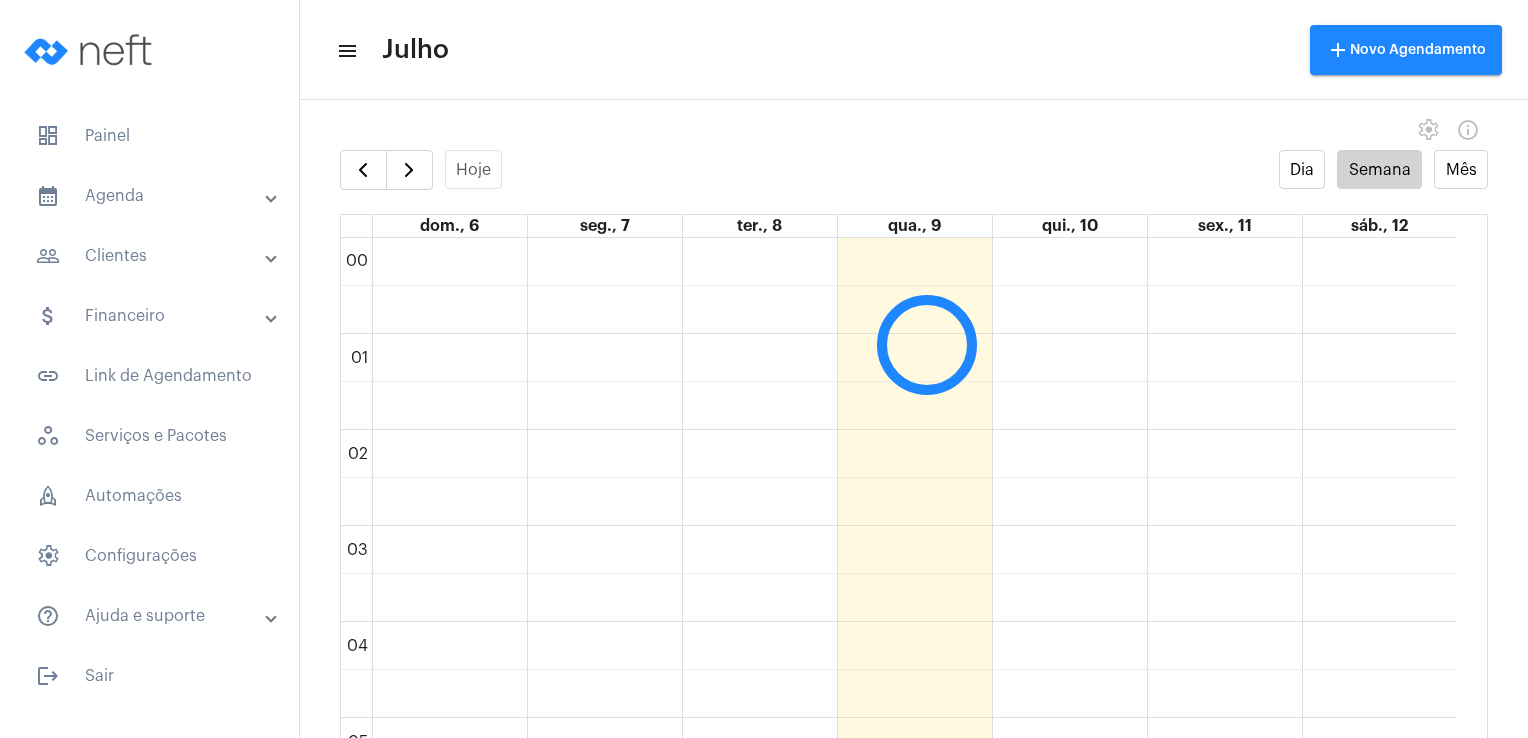 scroll, scrollTop: 0, scrollLeft: 0, axis: both 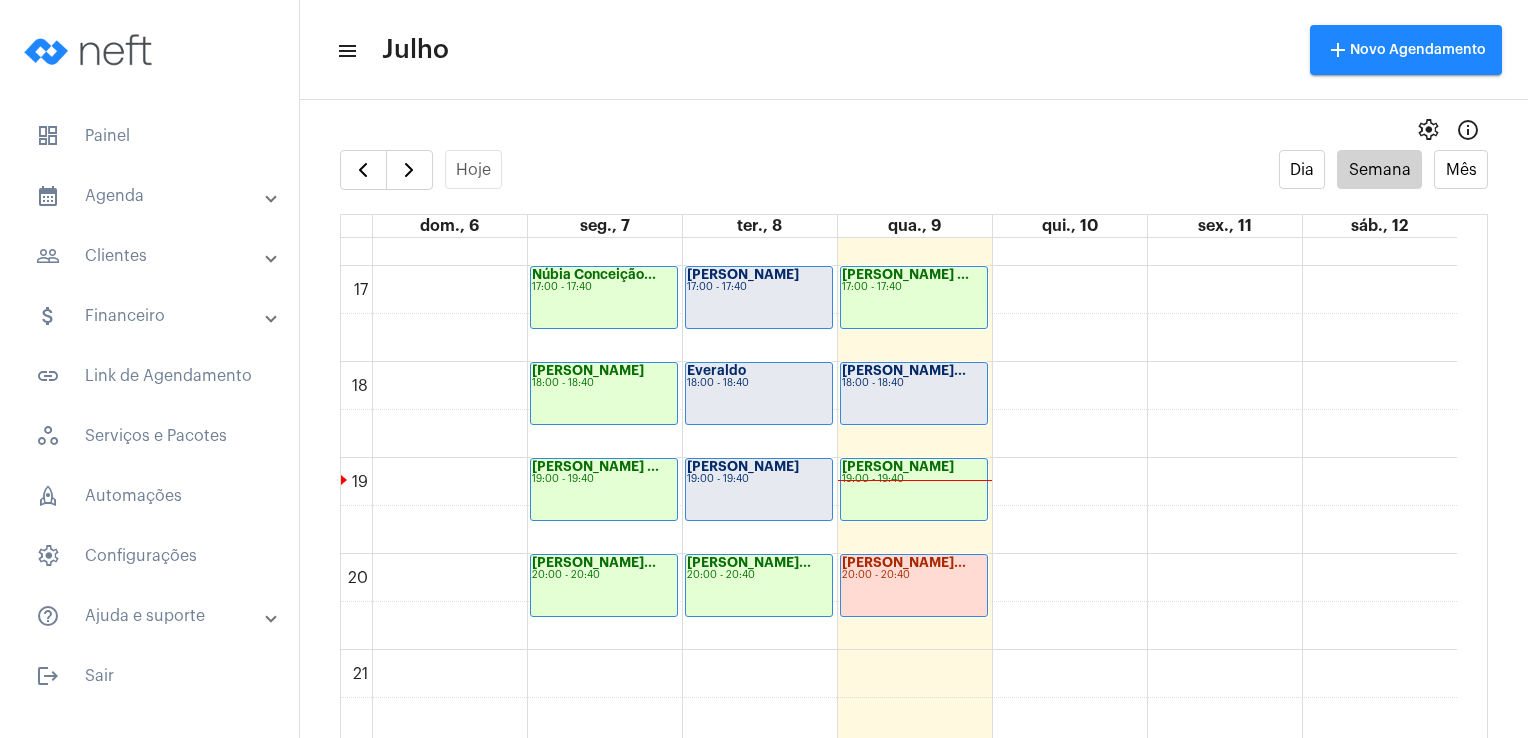 click on "18:00 - 18:40" 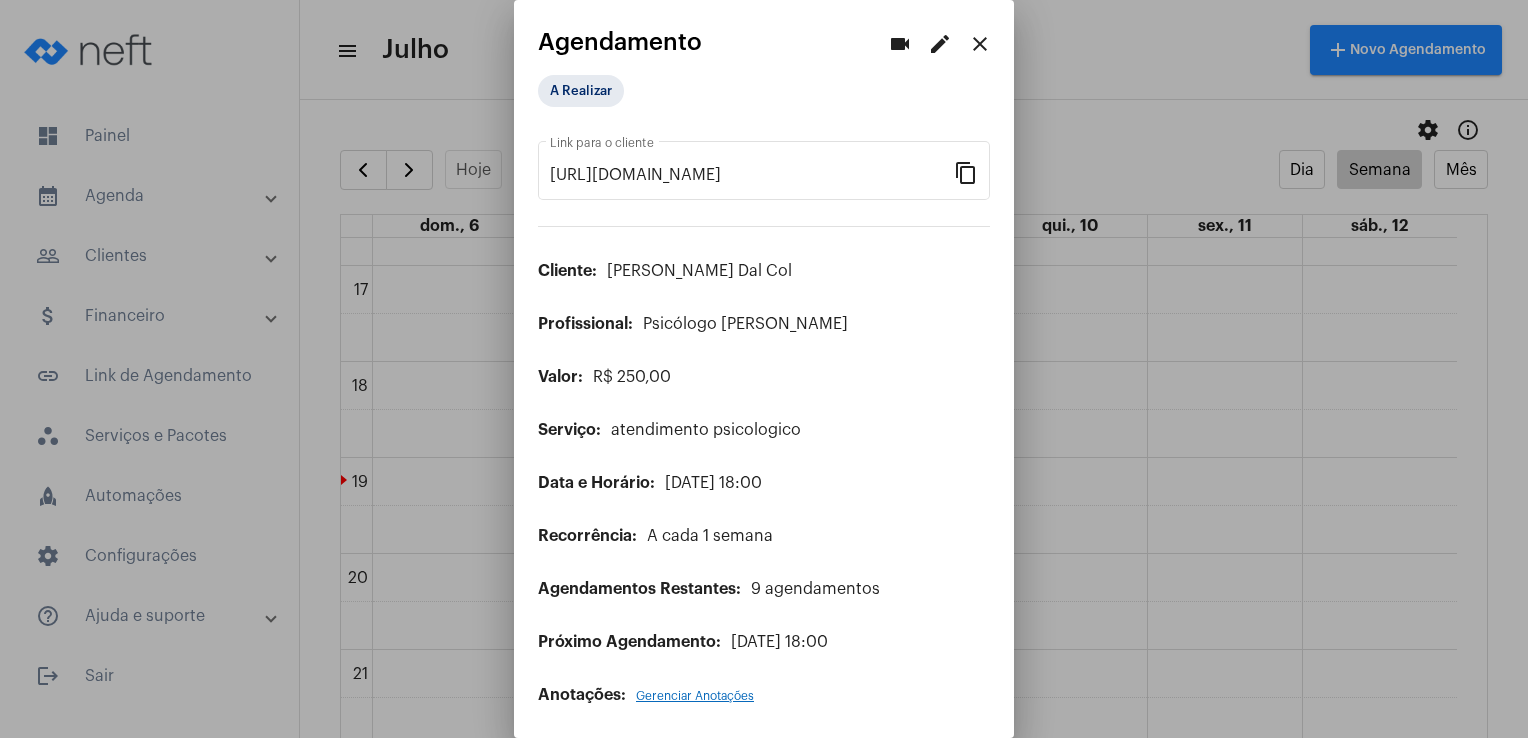 click on "edit" at bounding box center (940, 44) 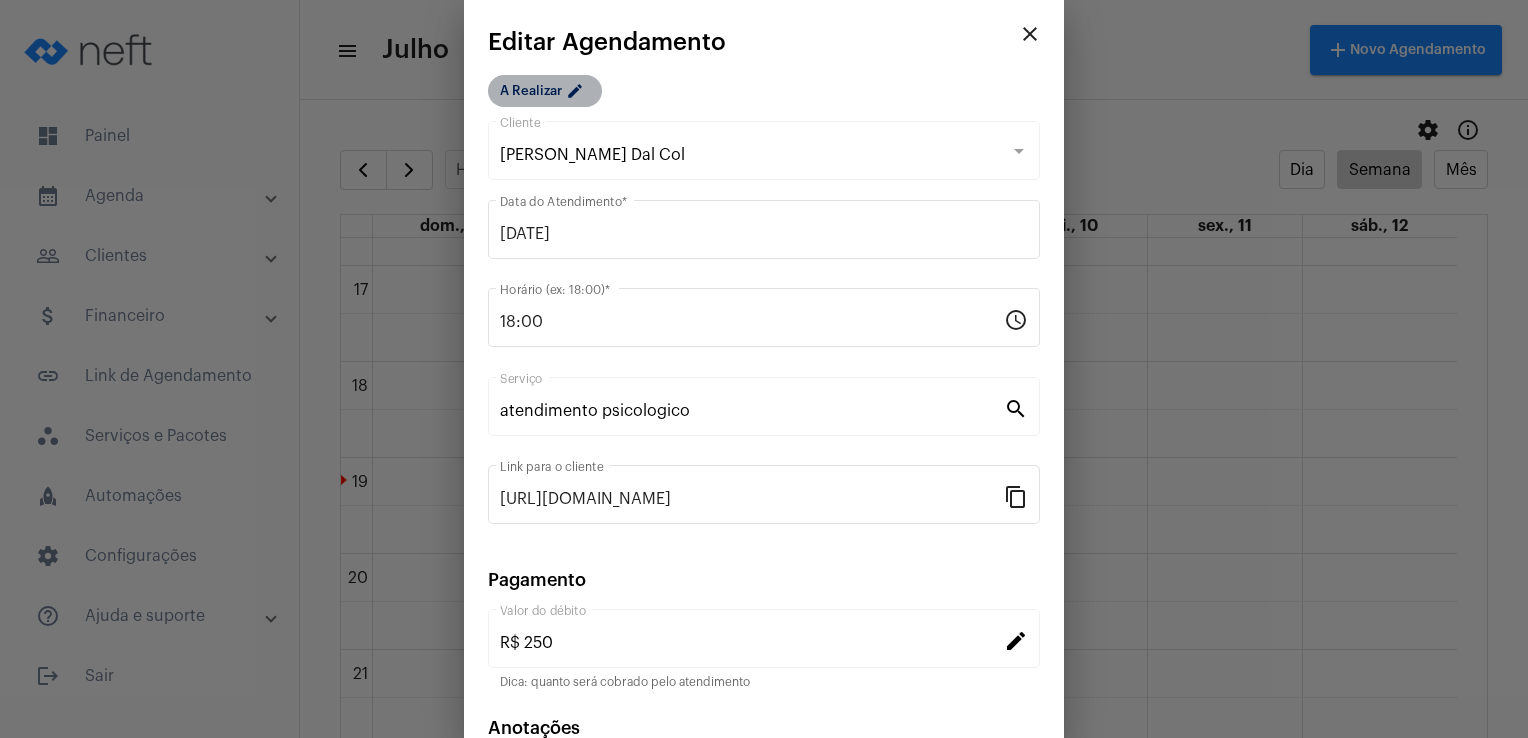 click on "edit" at bounding box center [578, 94] 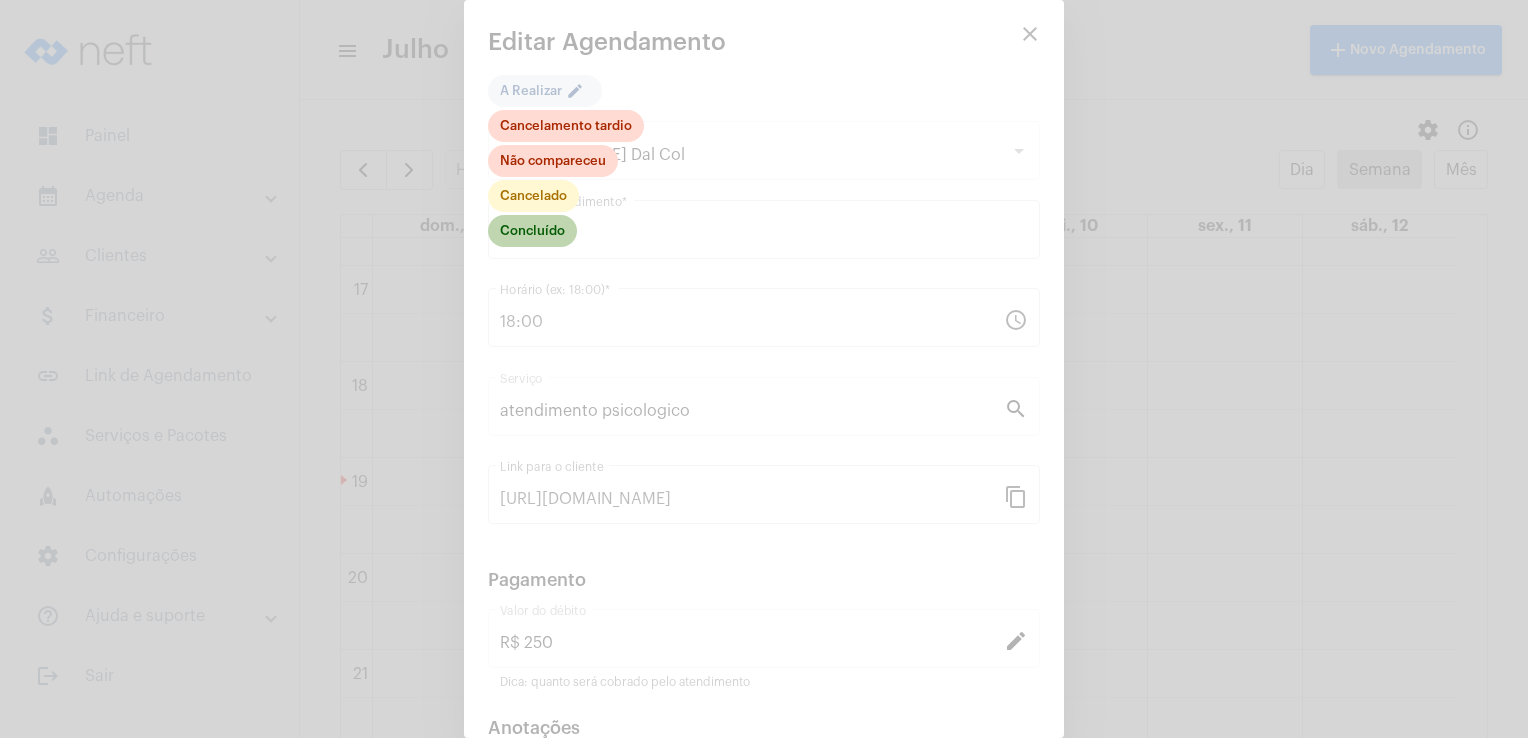 click on "Concluído" 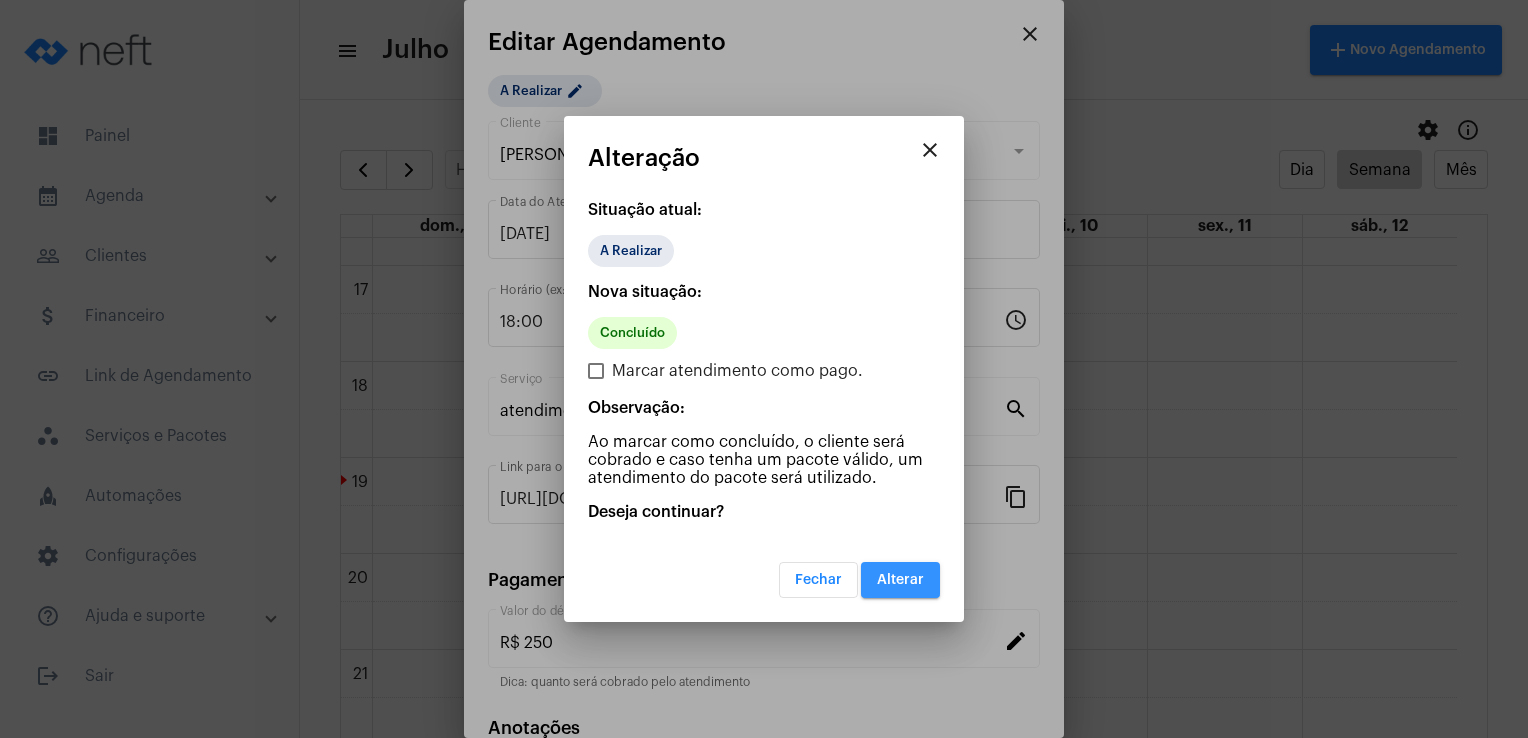 click on "Alterar" at bounding box center [900, 580] 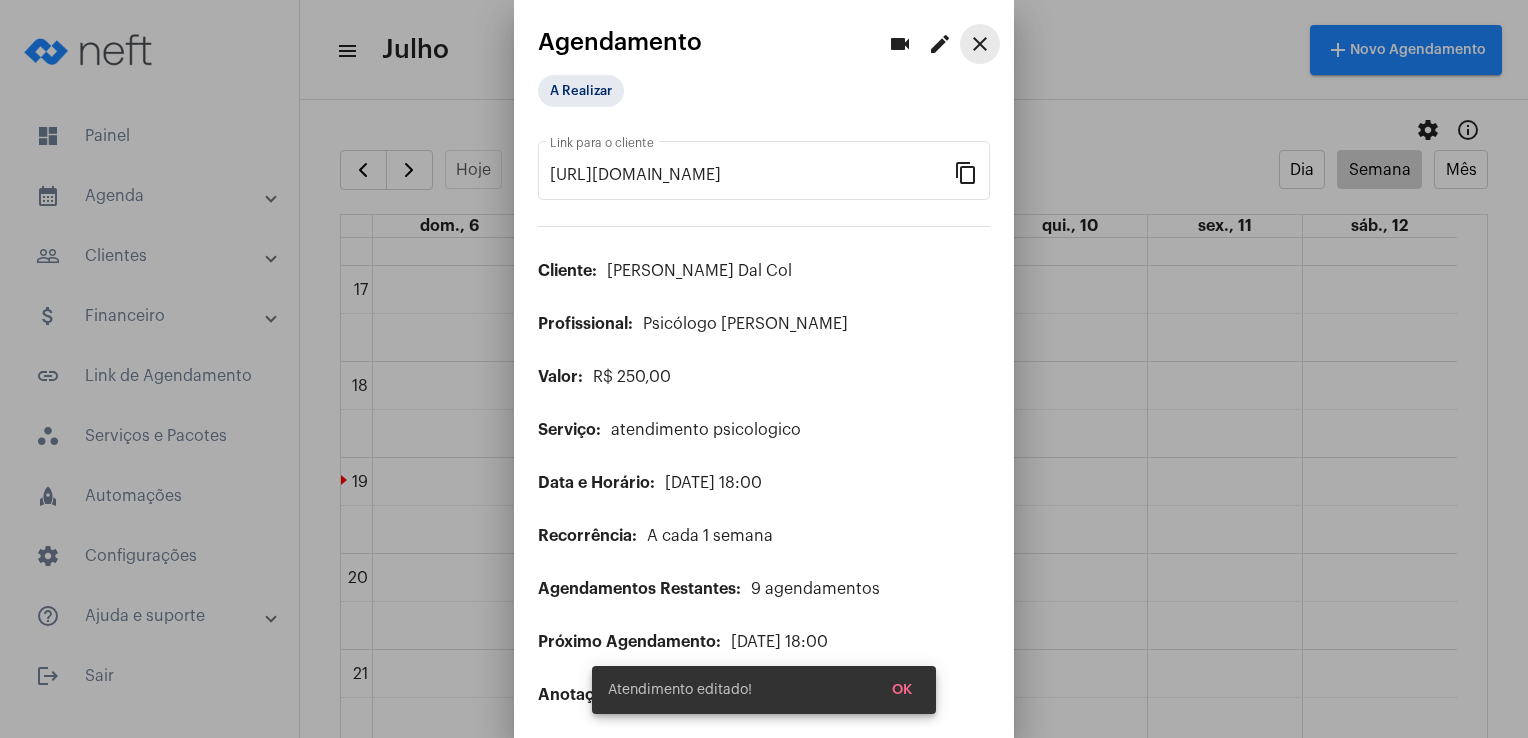 click on "close" at bounding box center (980, 44) 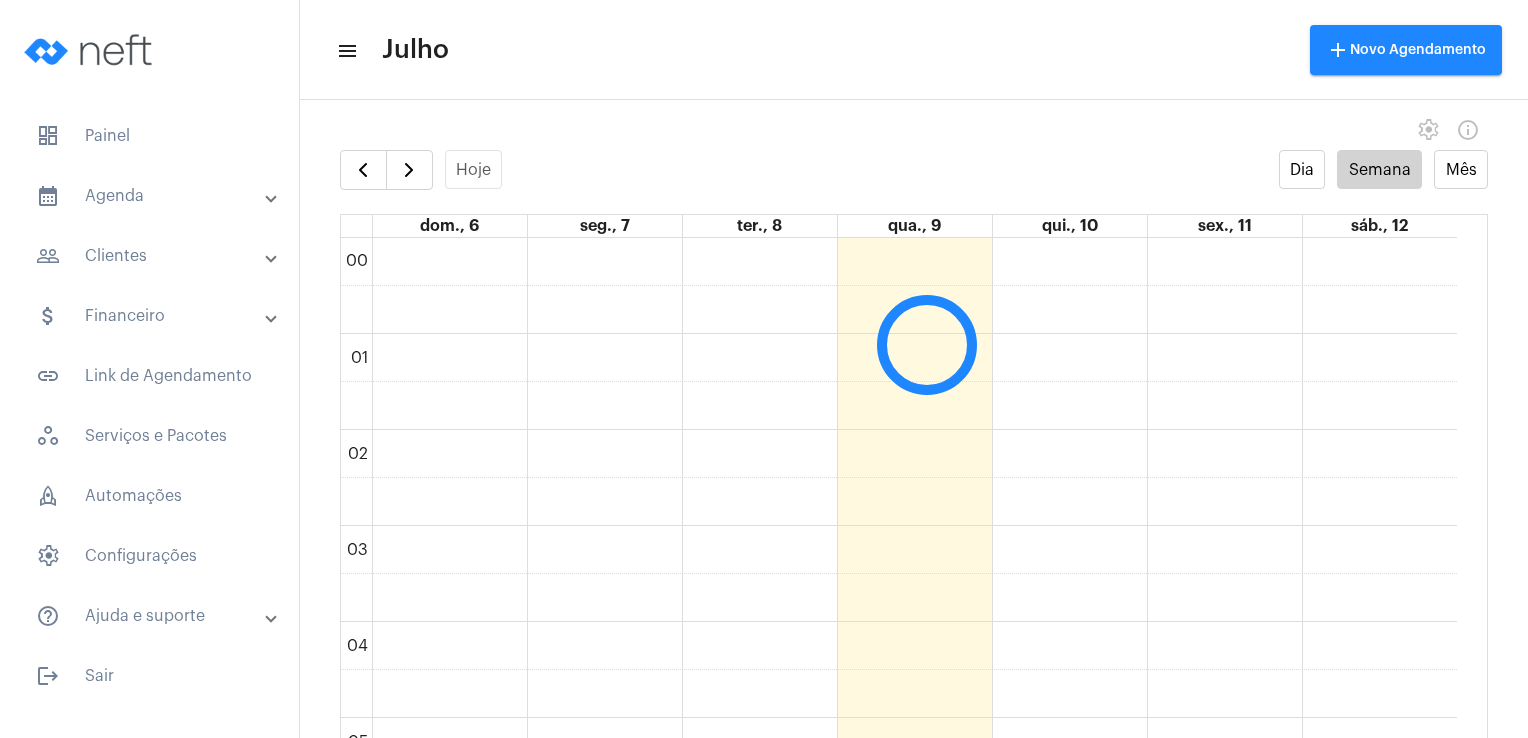 scroll, scrollTop: 0, scrollLeft: 0, axis: both 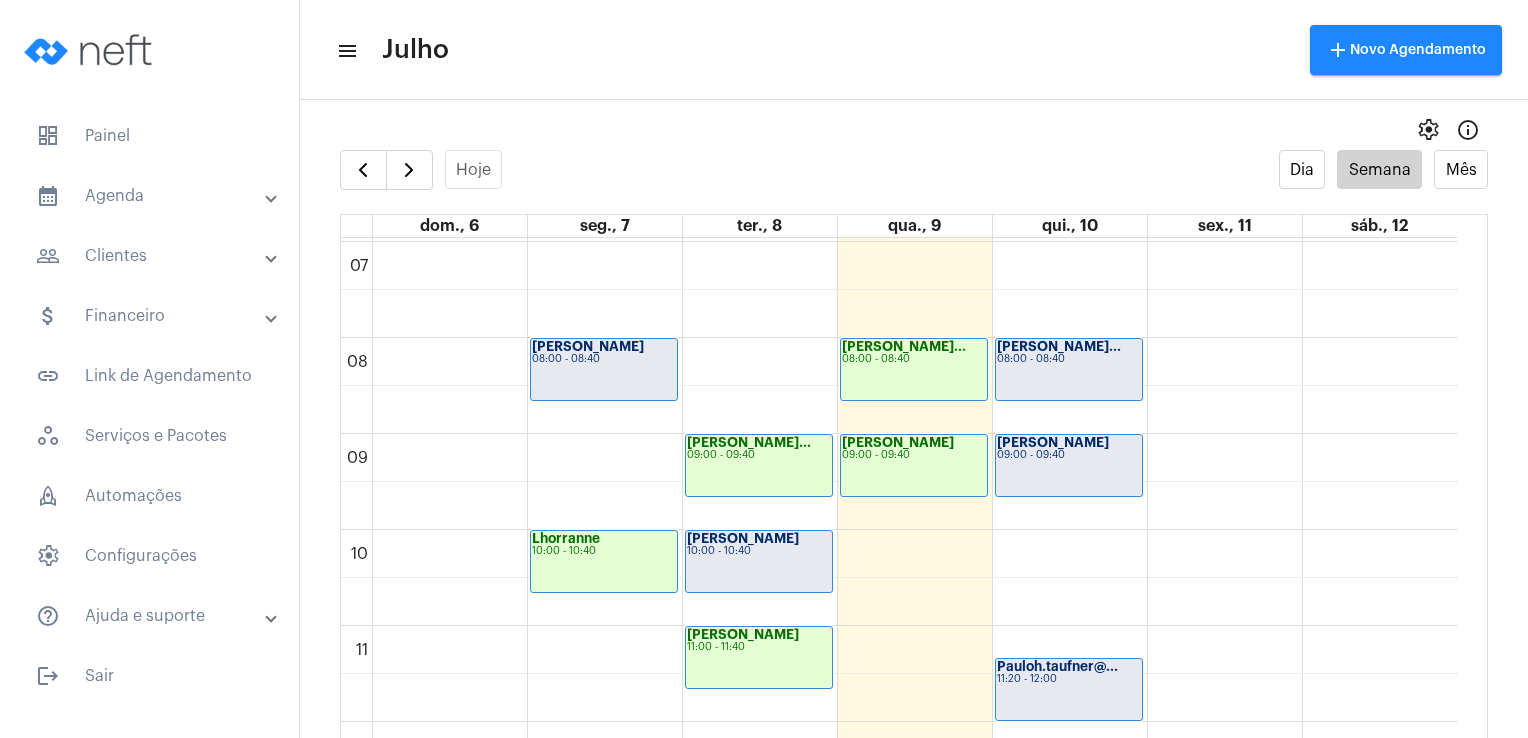 click on "[PERSON_NAME]...
08:00 - 08:40" 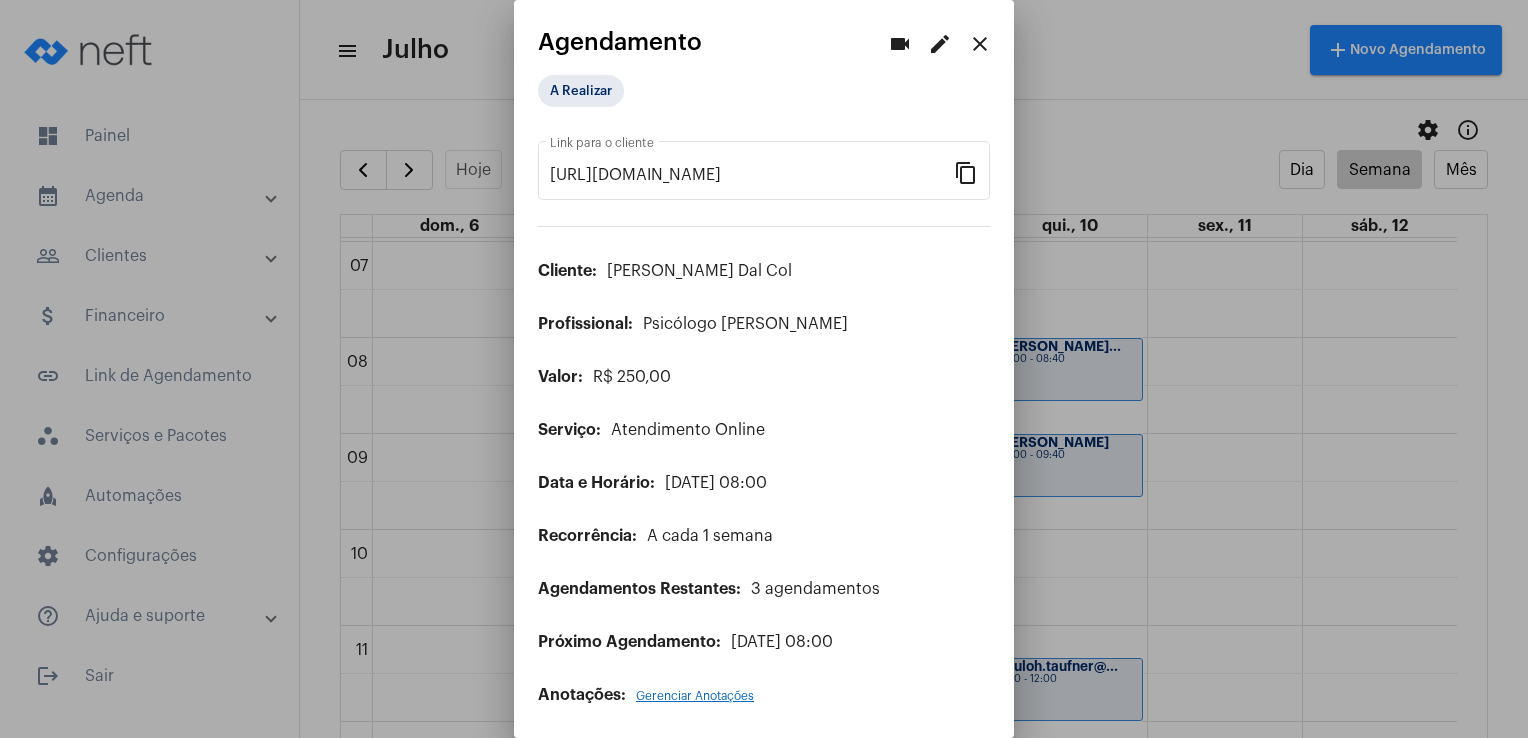 click on "edit" at bounding box center [940, 44] 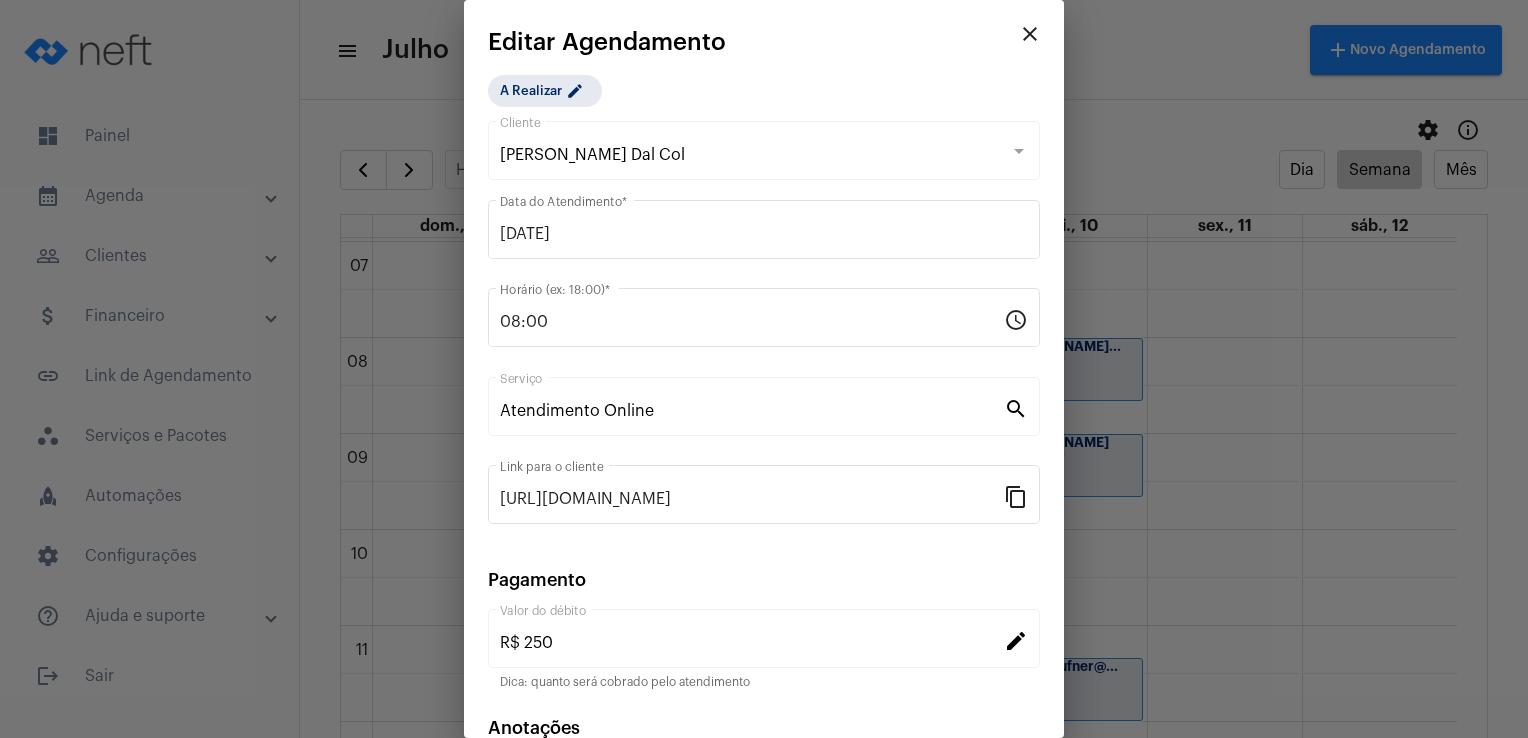 scroll, scrollTop: 120, scrollLeft: 0, axis: vertical 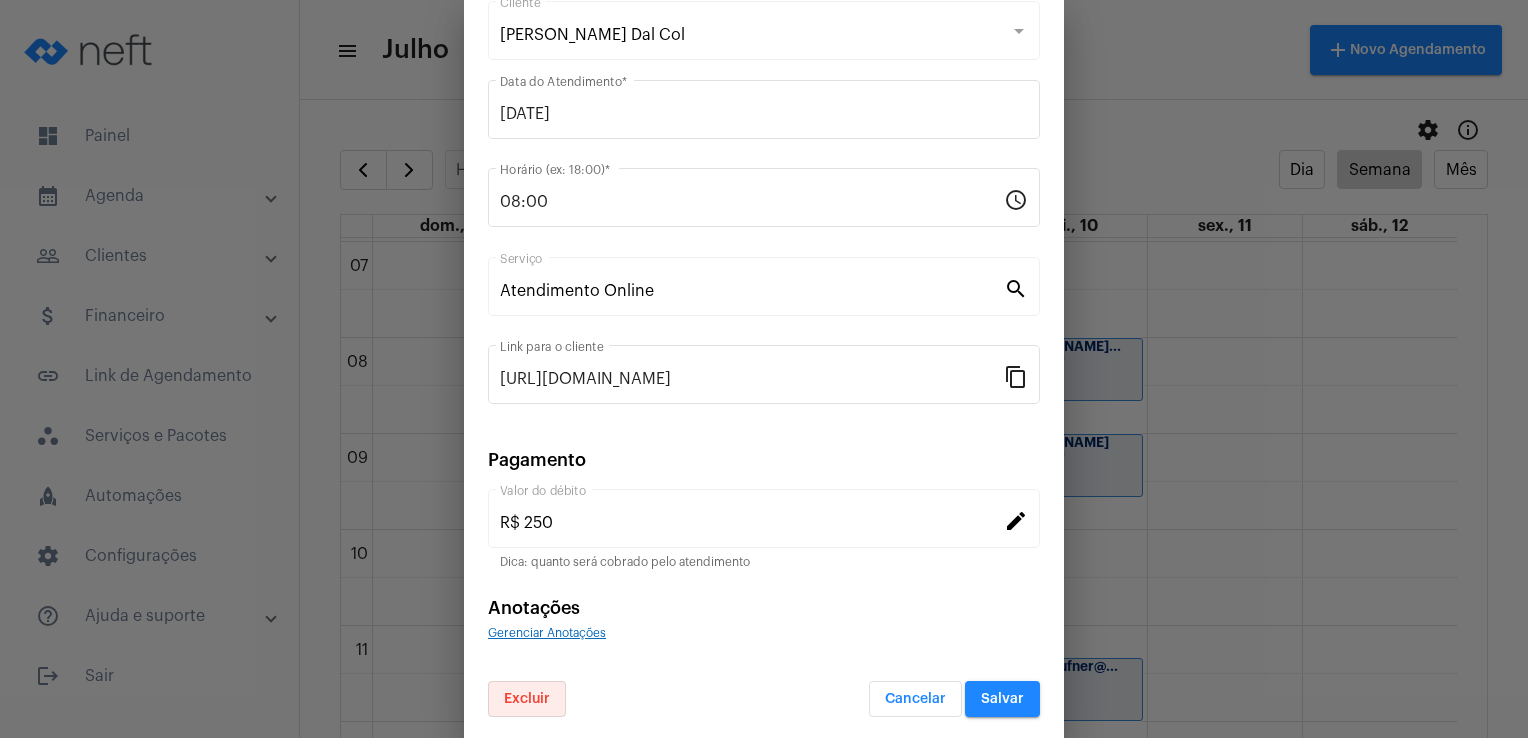 click on "Excluir" at bounding box center [527, 699] 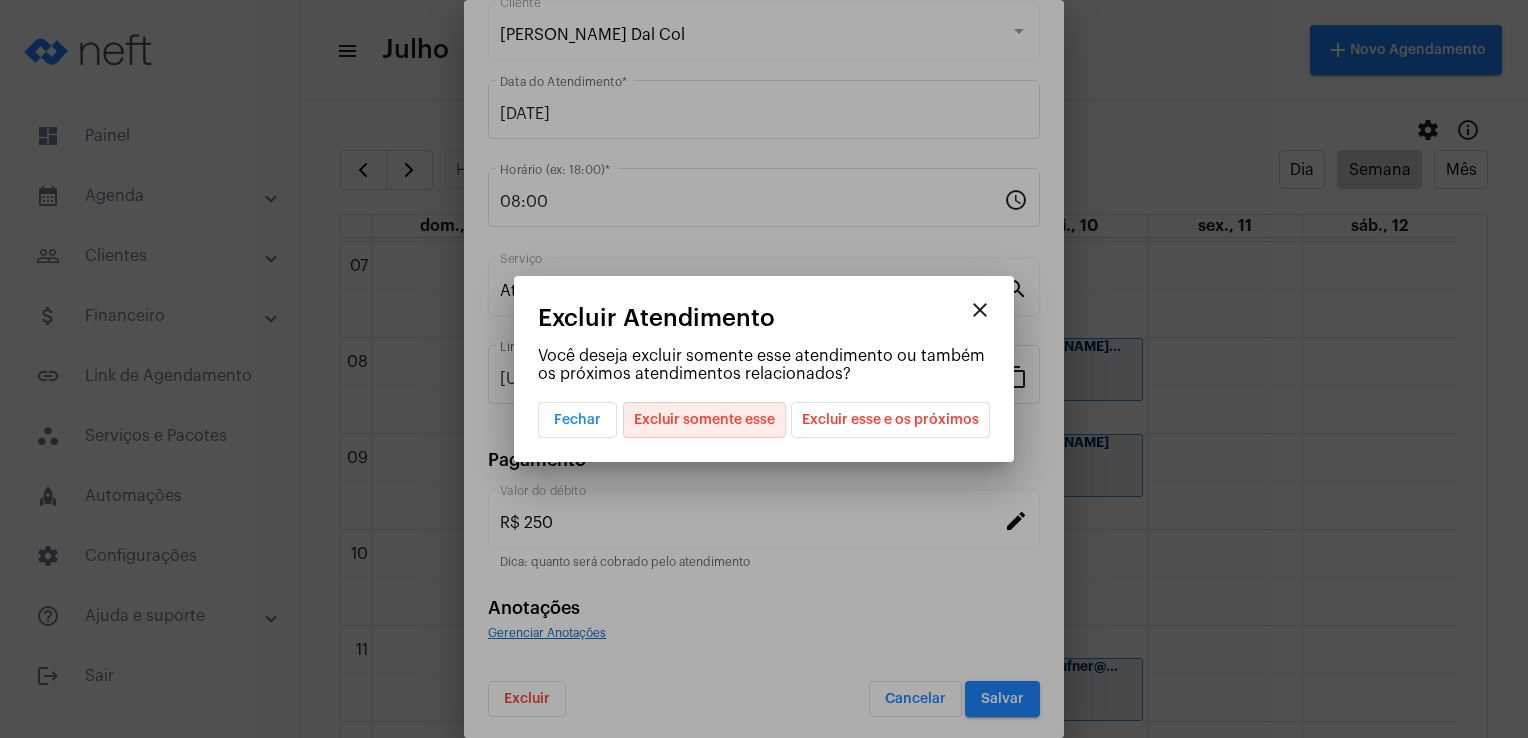 click on "Excluir somente esse" at bounding box center (704, 420) 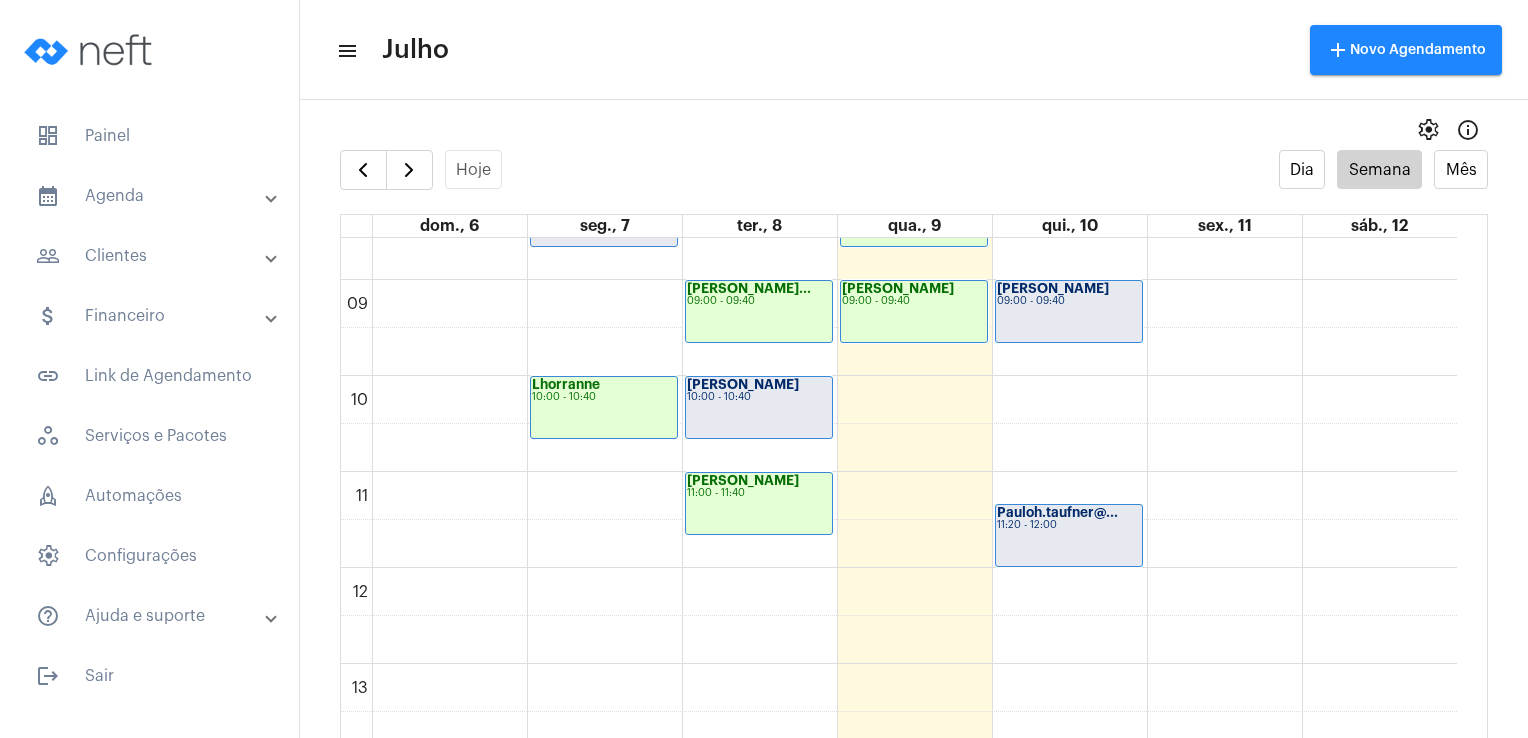 scroll, scrollTop: 818, scrollLeft: 0, axis: vertical 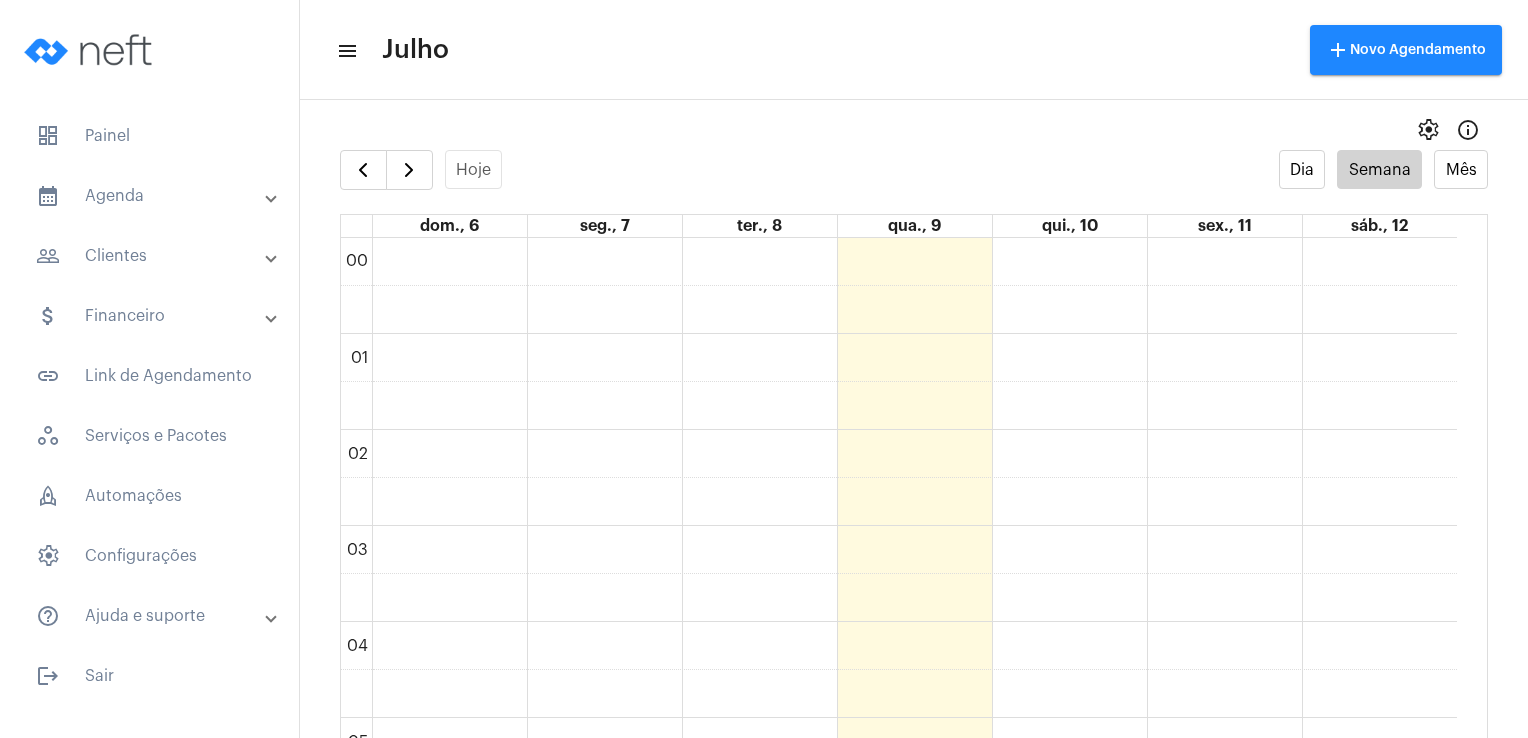 drag, startPoint x: 1481, startPoint y: 330, endPoint x: 1492, endPoint y: 318, distance: 16.27882 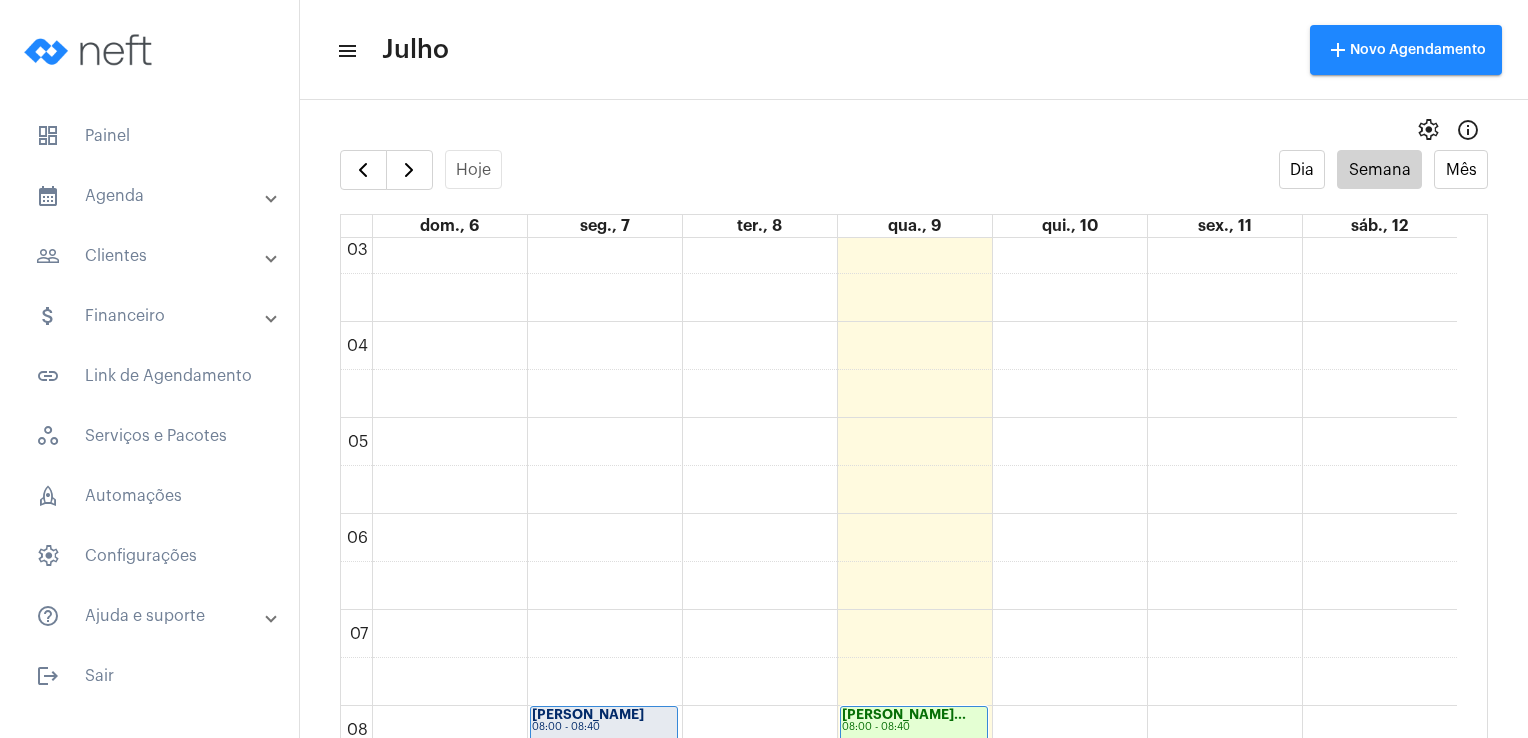 scroll, scrollTop: 326, scrollLeft: 0, axis: vertical 